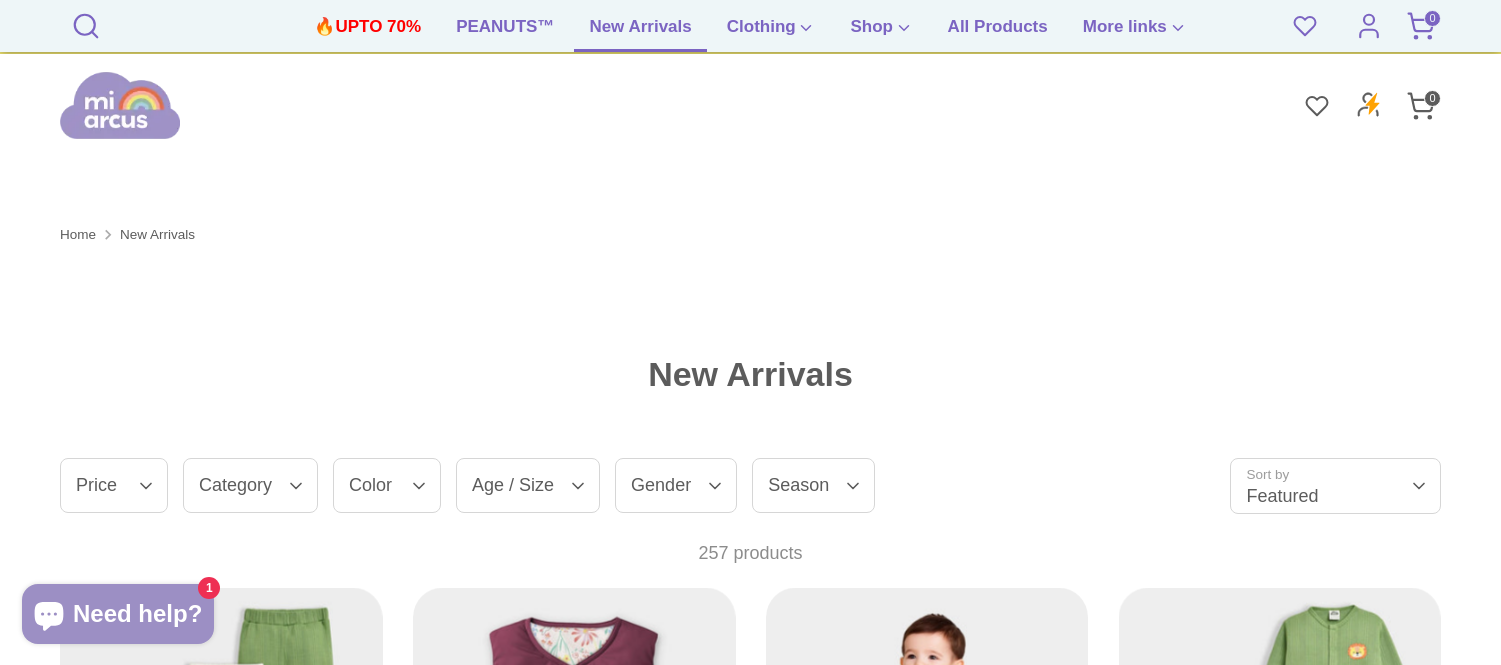 scroll, scrollTop: 21680, scrollLeft: 0, axis: vertical 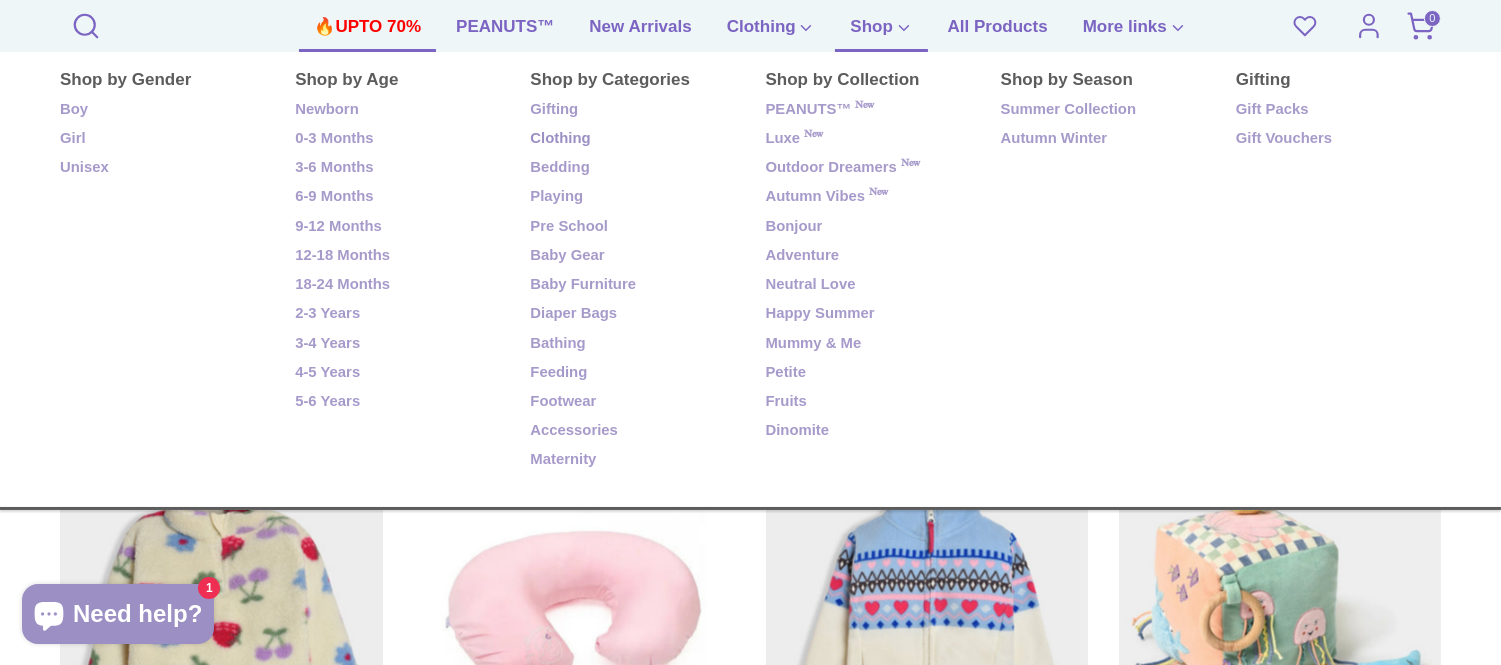 click on "Clothing" at bounding box center [632, 139] 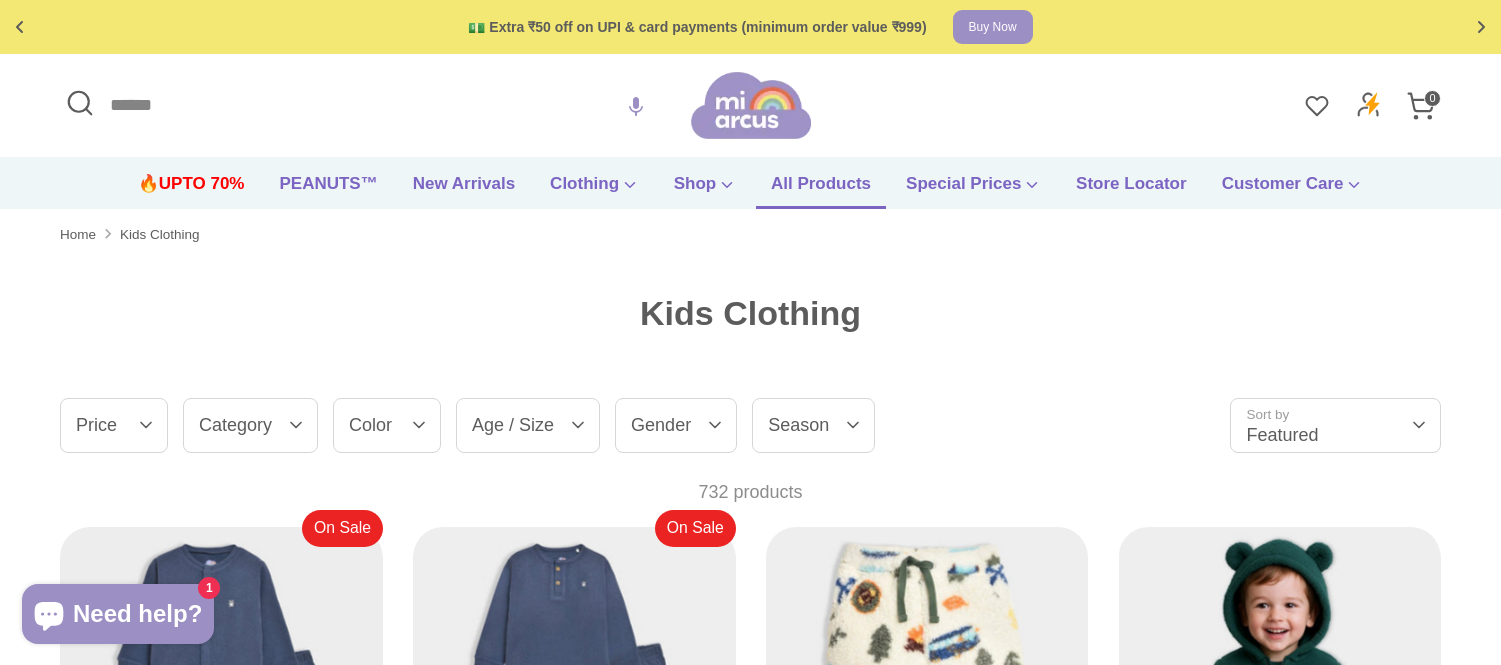 scroll, scrollTop: 0, scrollLeft: 0, axis: both 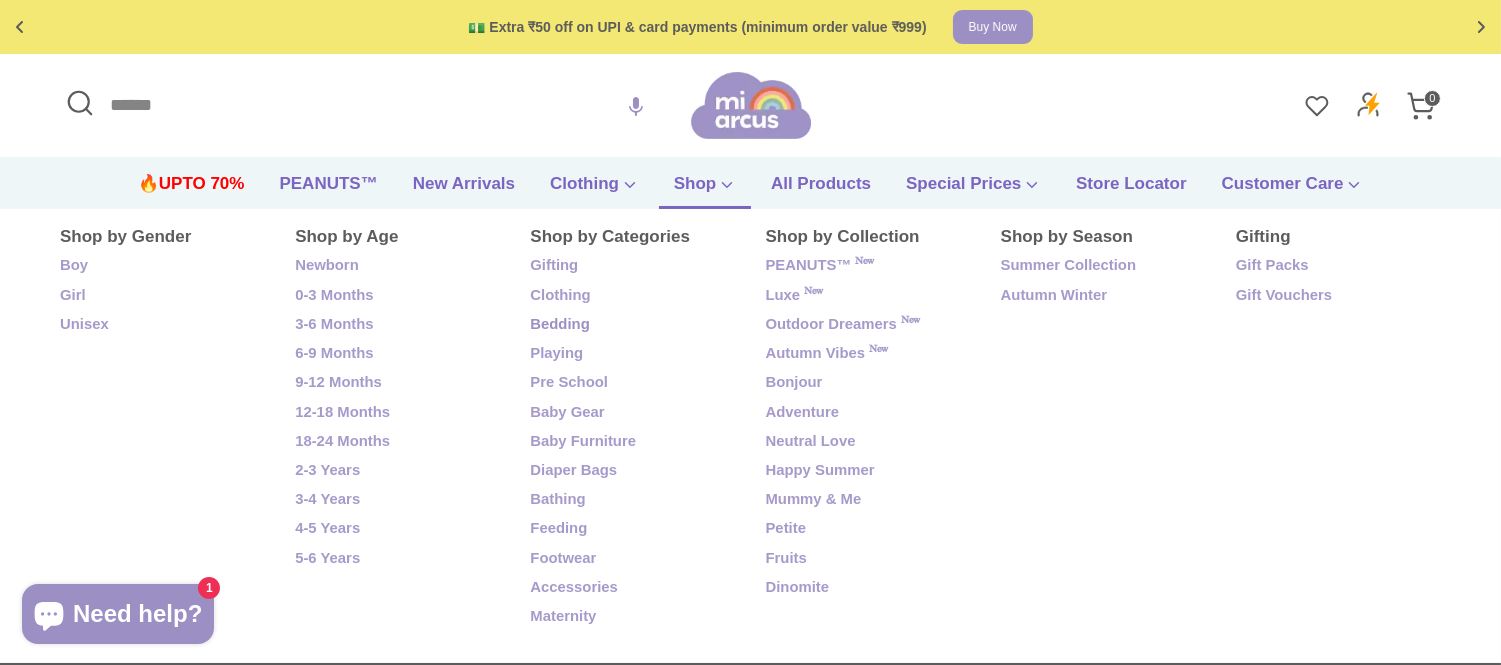 click on "Bedding" at bounding box center [632, 325] 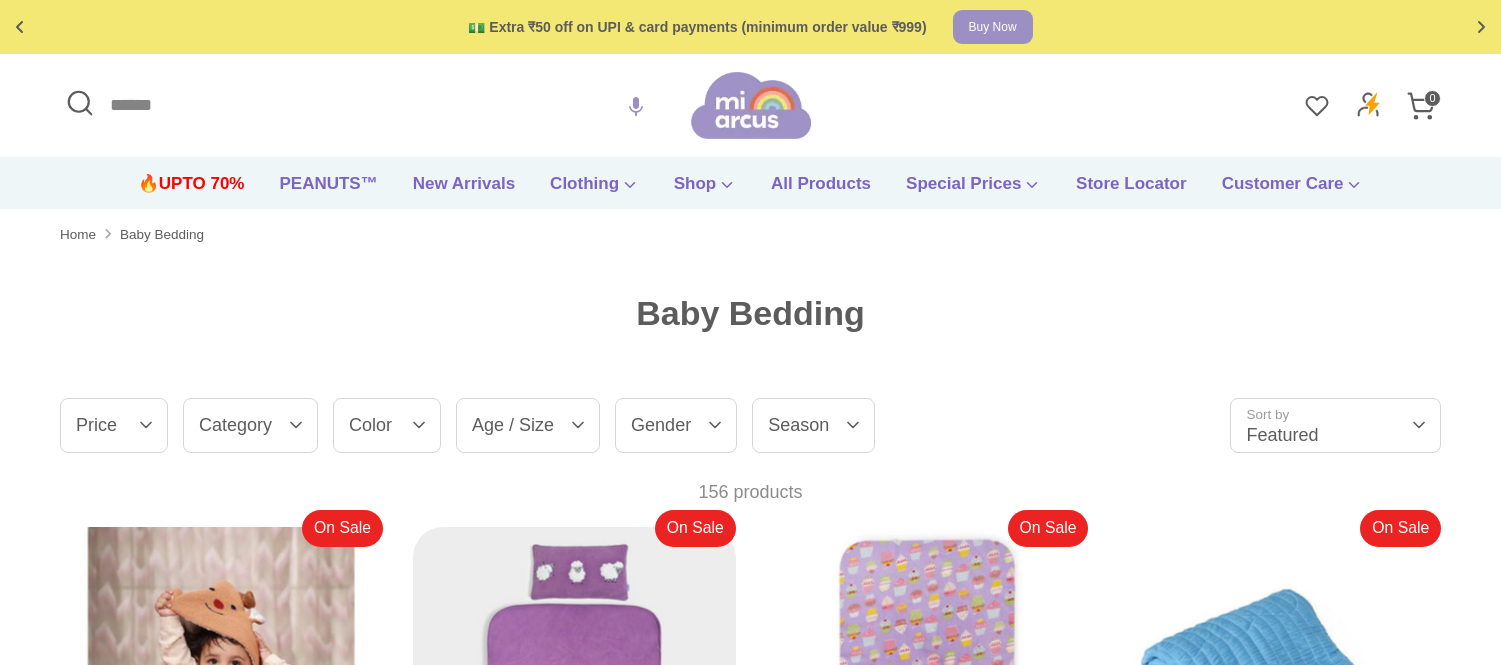 scroll, scrollTop: 0, scrollLeft: 0, axis: both 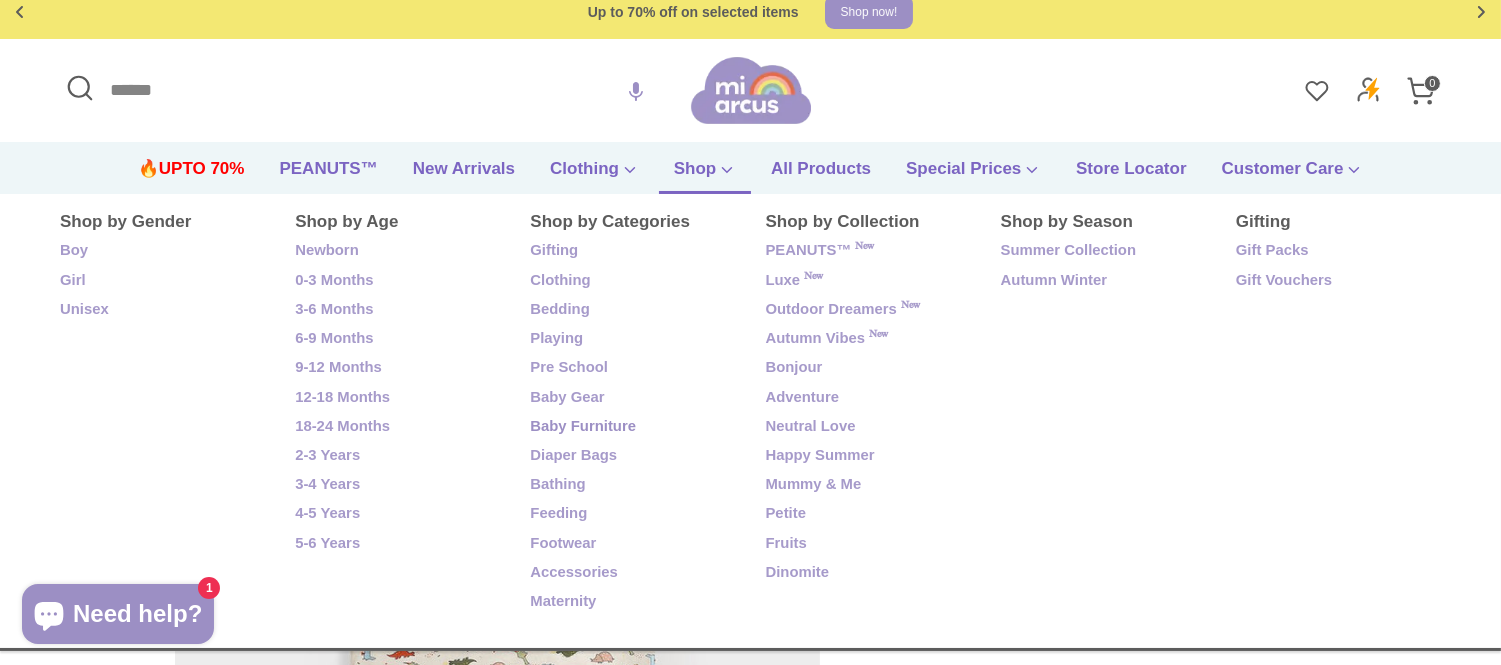 click on "Baby Furniture" at bounding box center (632, 427) 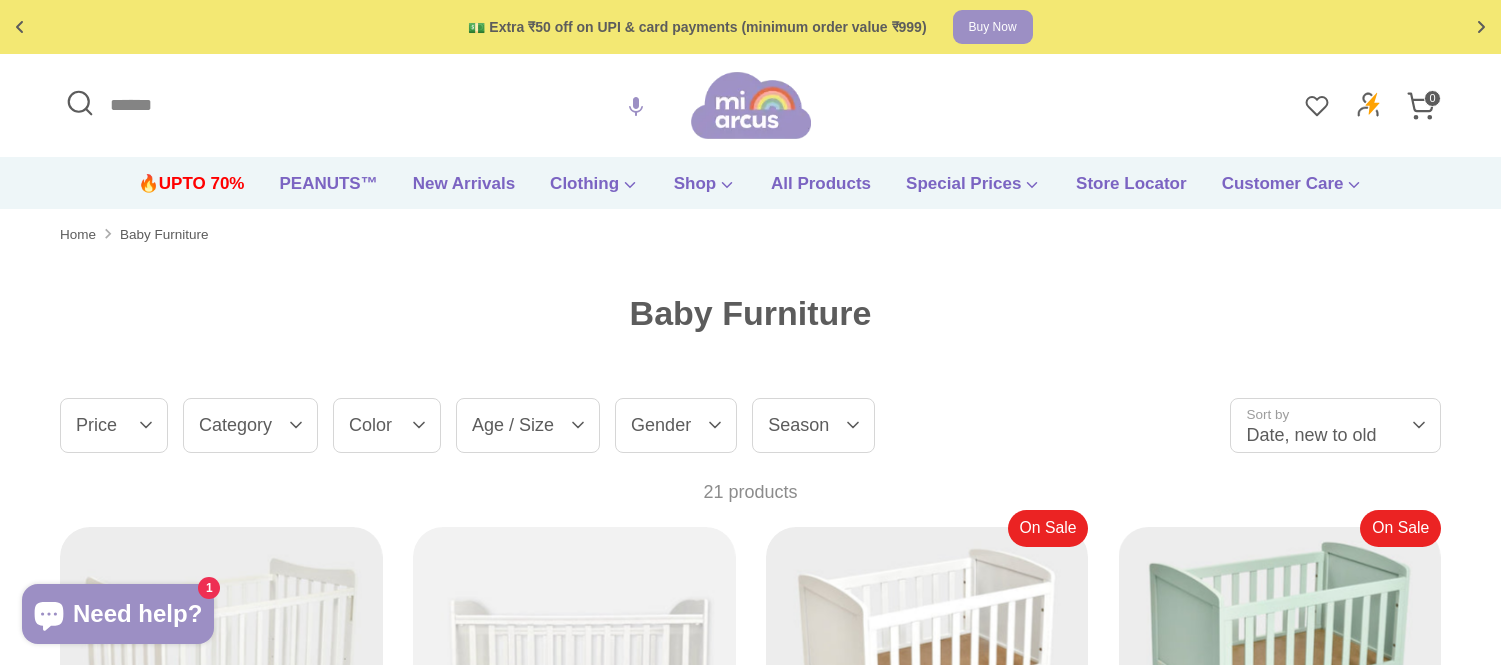 scroll, scrollTop: 0, scrollLeft: 0, axis: both 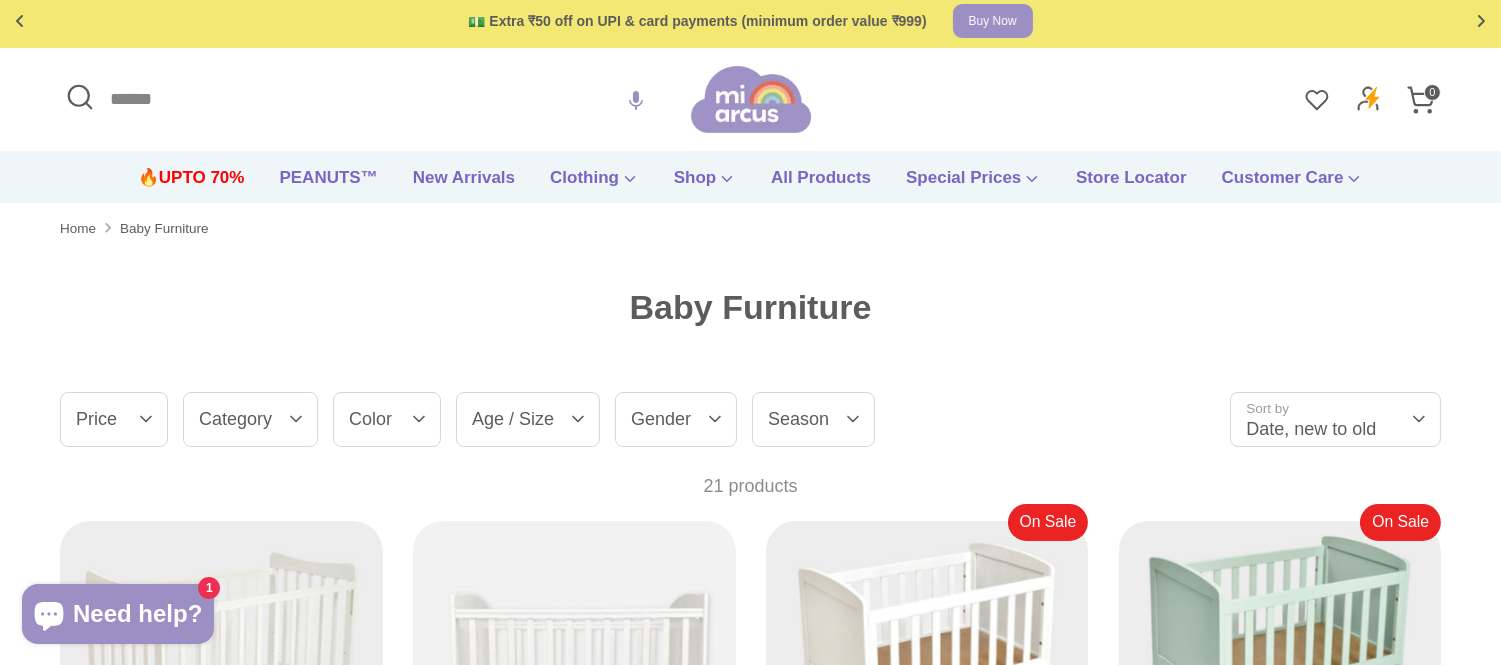 drag, startPoint x: 1515, startPoint y: 71, endPoint x: 1506, endPoint y: 11, distance: 60.671246 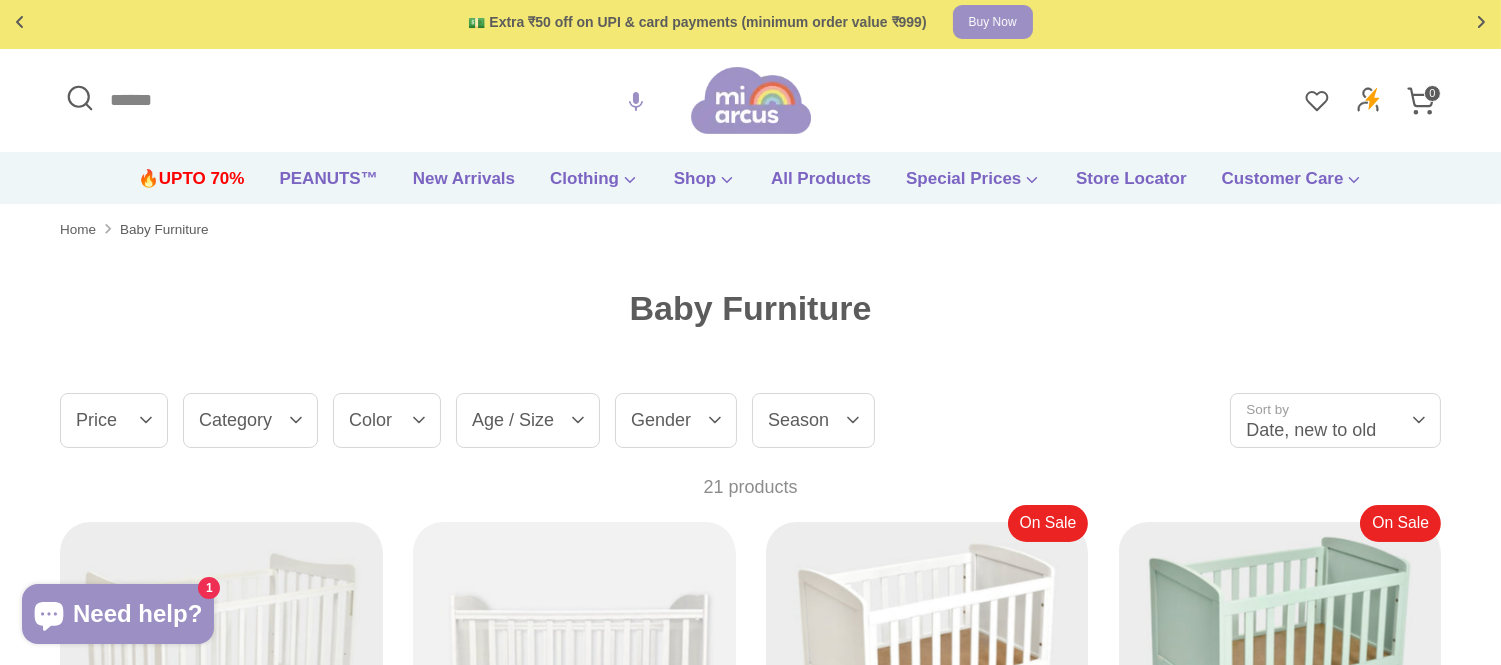 click on "🚚 Free shipping on orders above ₹599 Shop now Free gift on orders above ₹1999 Checkout 💵 Extra ₹50 off on UPI & card payments (minimum order value ₹999) Buy Now Up to 70% off on selected items Shop now! 🚚 Free shipping on orders above ₹599 Shop now Free gift on orders above ₹1999 Checkout 💵 Extra ₹50 off on UPI & card payments (minimum order value ₹999) Buy Now Up to 70% off on selected items Shop now!
✅ Product added to cart!
Baby Furniture: Buy Baby Cot Bed Online [COUNTRY] at Mi Arcus | Baby Crib" at bounding box center [750, 2059] 